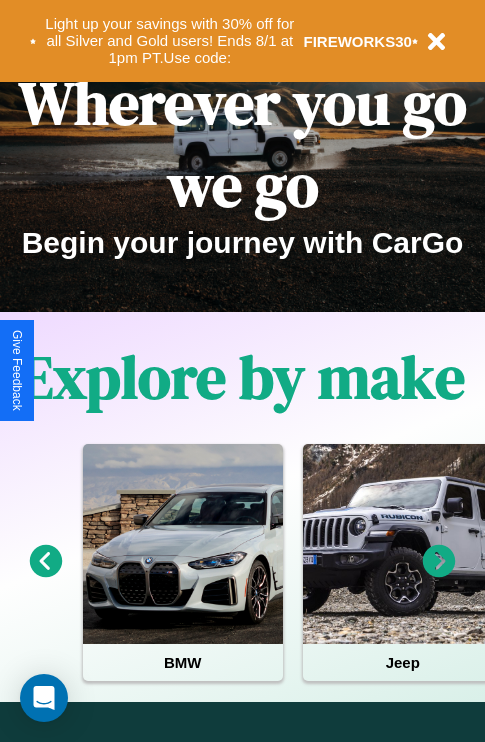 scroll, scrollTop: 308, scrollLeft: 0, axis: vertical 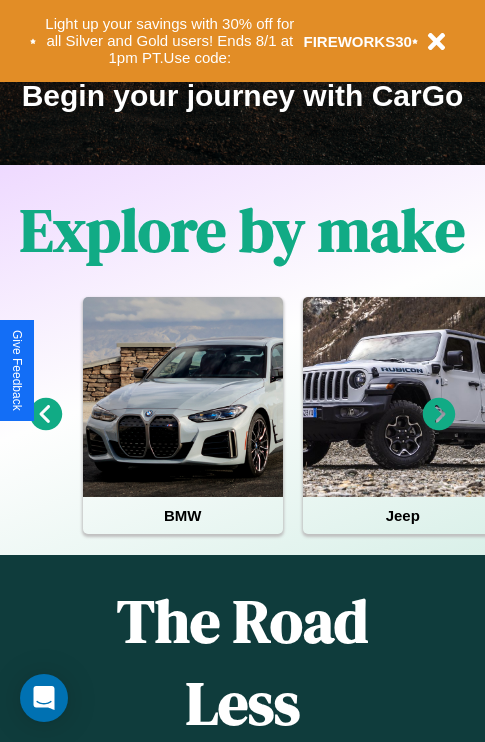 click 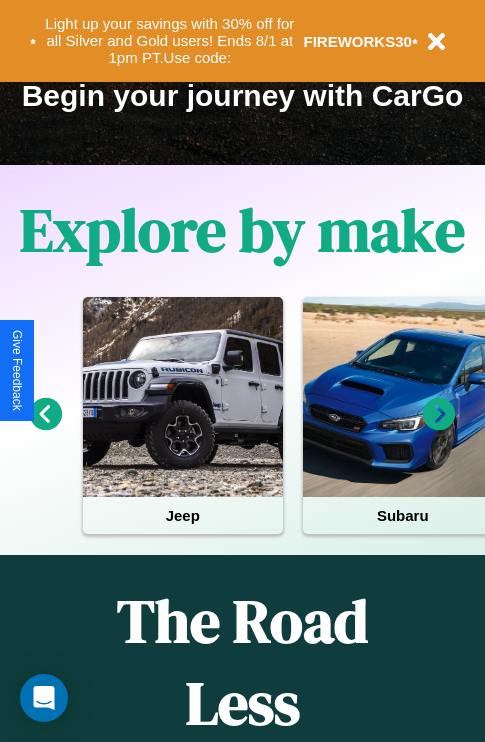 click 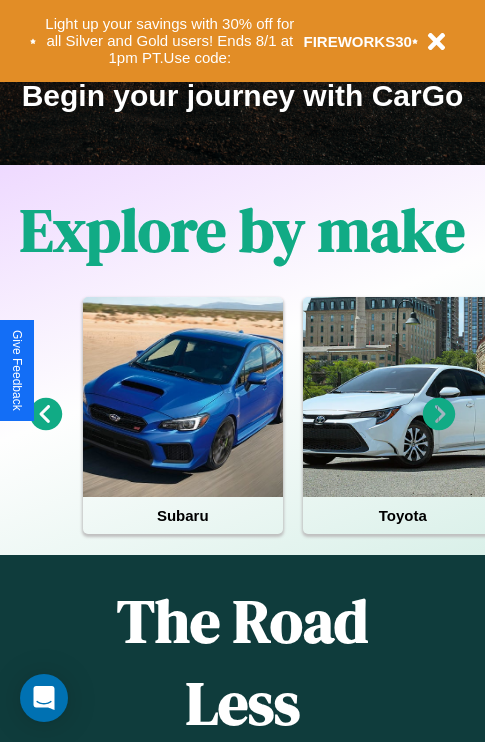 click 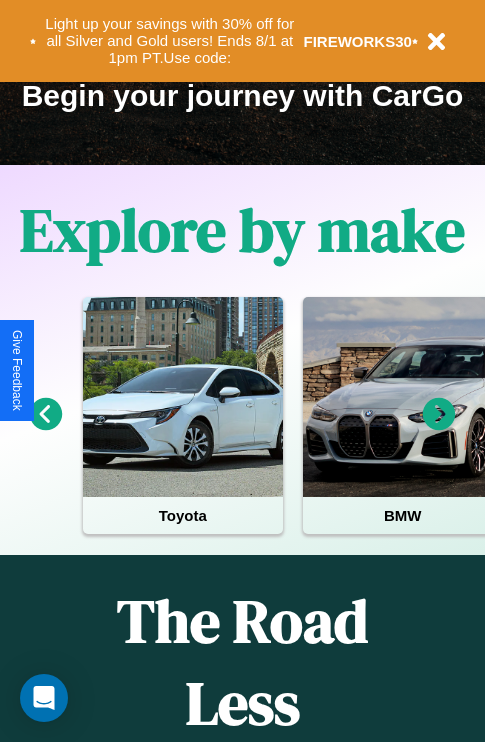 click 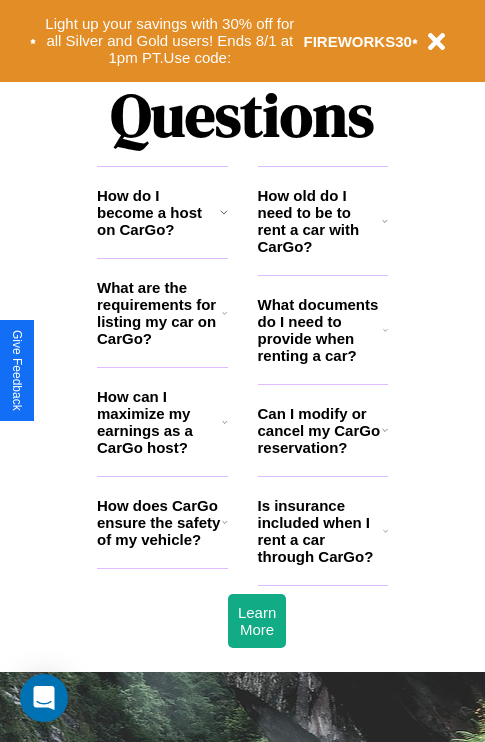 scroll, scrollTop: 2423, scrollLeft: 0, axis: vertical 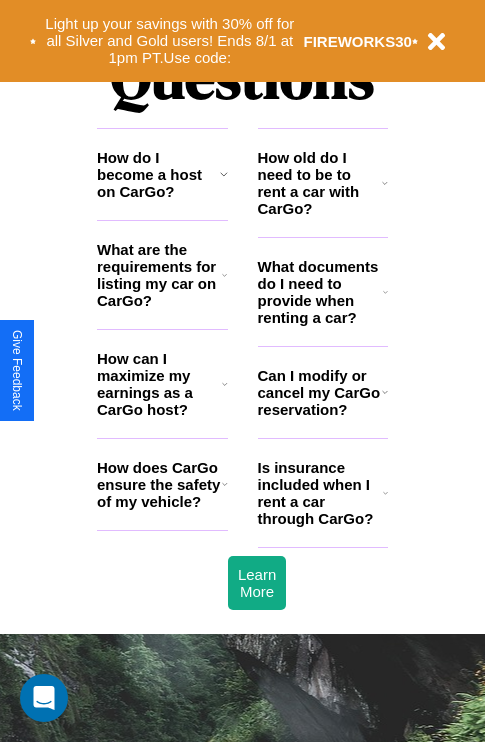 click on "How can I maximize my earnings as a CarGo host?" at bounding box center (159, 384) 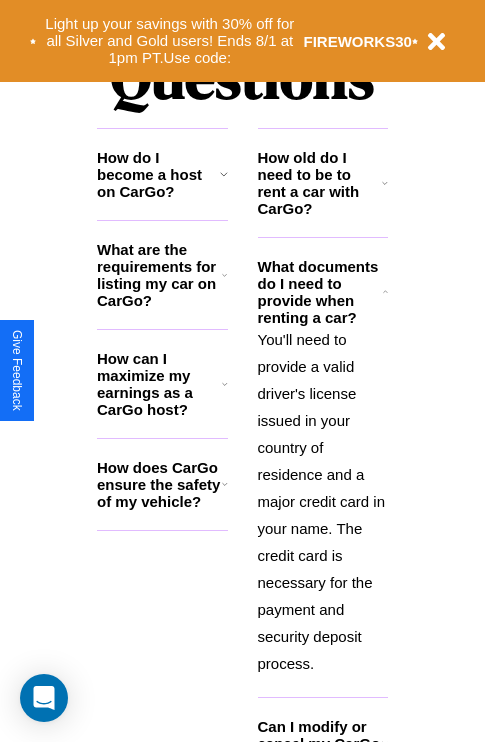 click 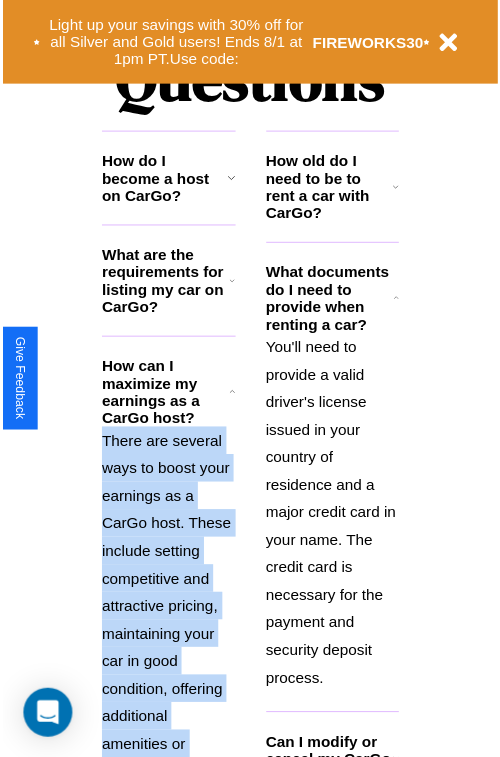 scroll, scrollTop: 2613, scrollLeft: 0, axis: vertical 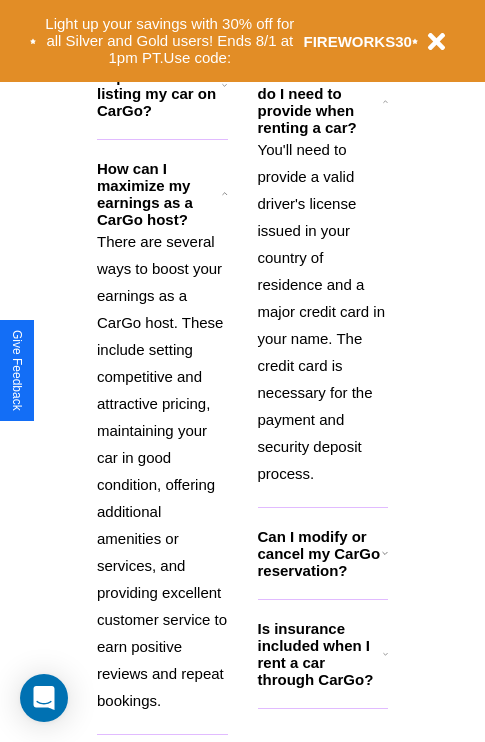 click on "Is insurance included when I rent a car through CarGo?" at bounding box center [320, 654] 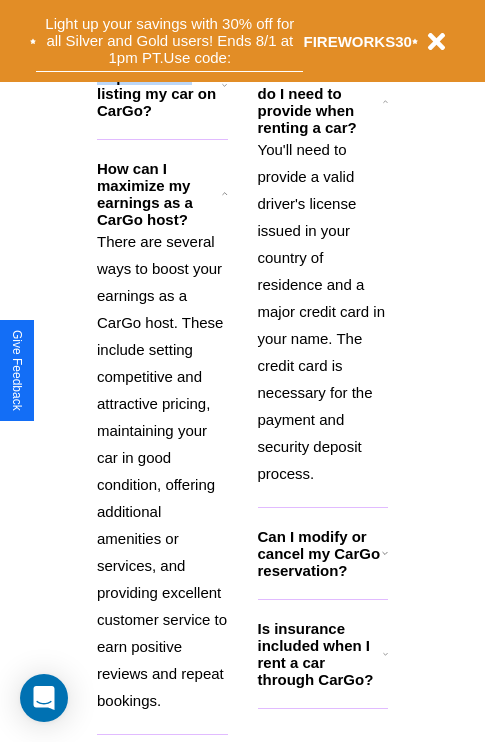 click on "Light up your savings with 30% off for all Silver and Gold users! Ends 8/1 at 1pm PT.  Use code:" at bounding box center [169, 41] 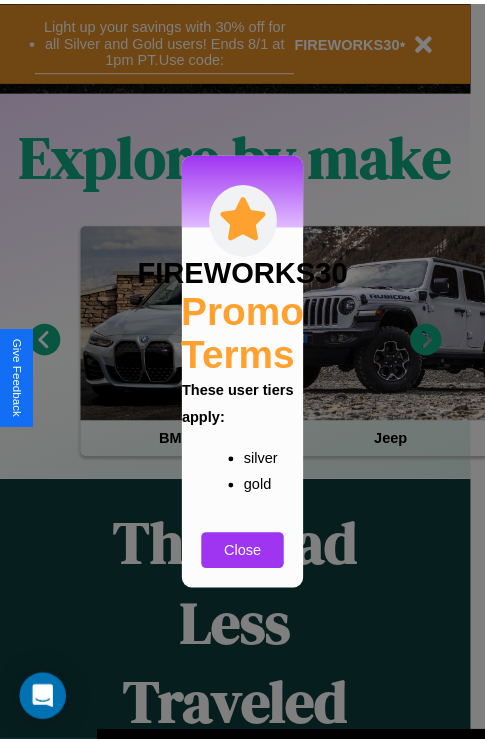 scroll, scrollTop: 301, scrollLeft: 0, axis: vertical 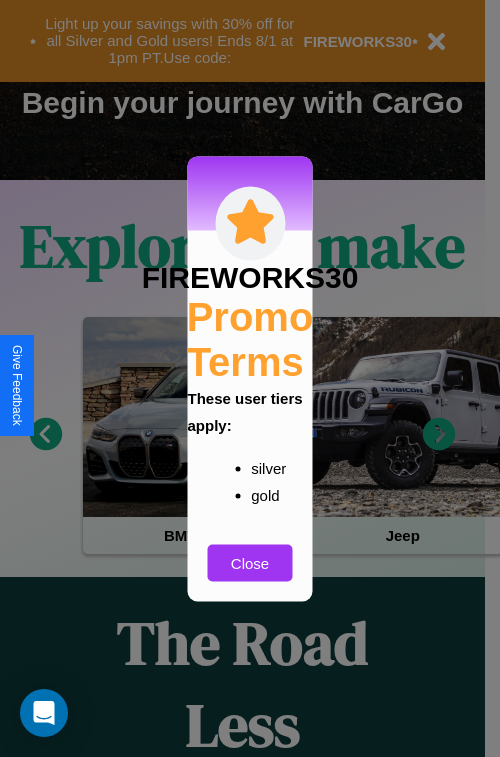 click at bounding box center (250, 378) 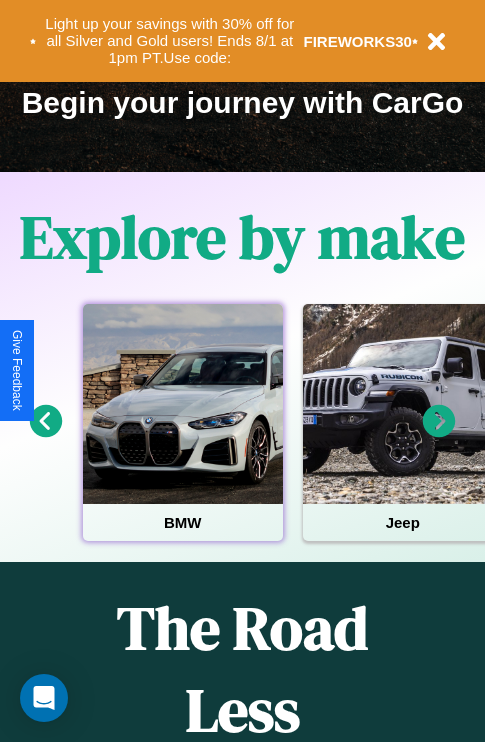 click at bounding box center [183, 404] 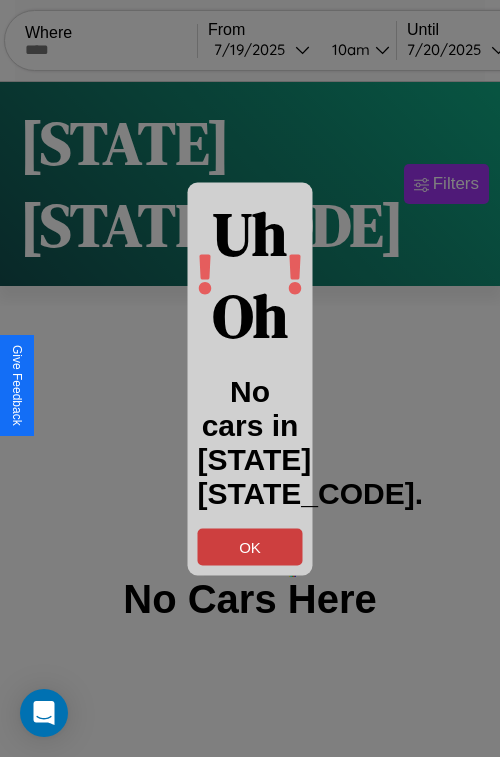 click on "OK" at bounding box center [250, 546] 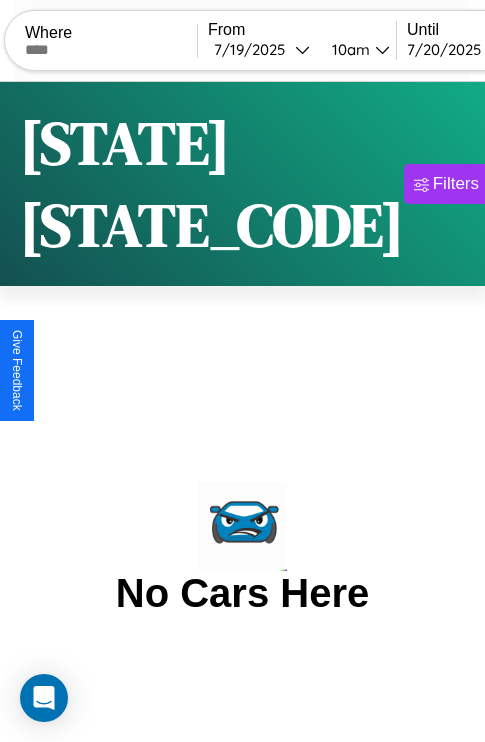 click at bounding box center [111, 50] 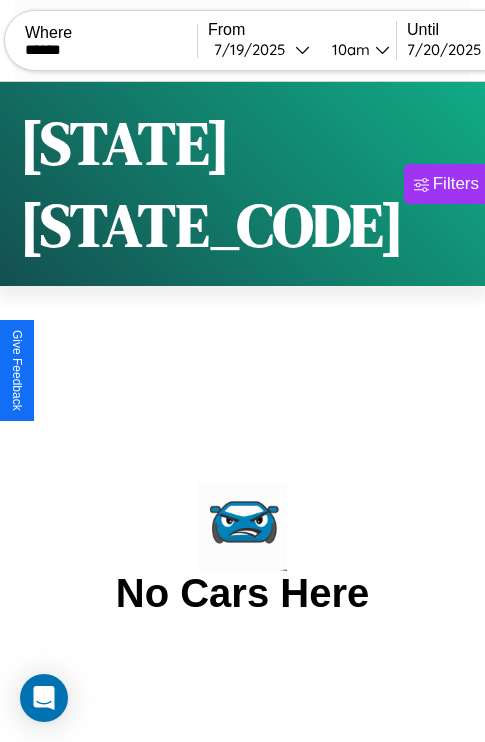 type on "******" 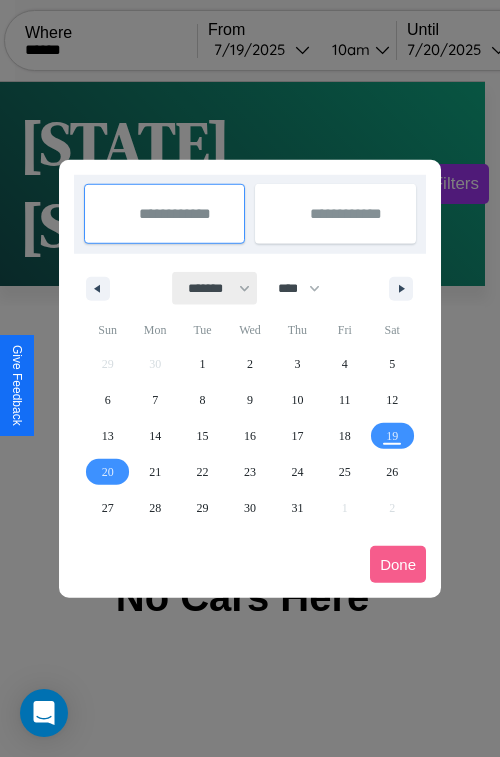 click on "******* ******** ***** ***** *** **** **** ****** ********* ******* ******** ********" at bounding box center [215, 288] 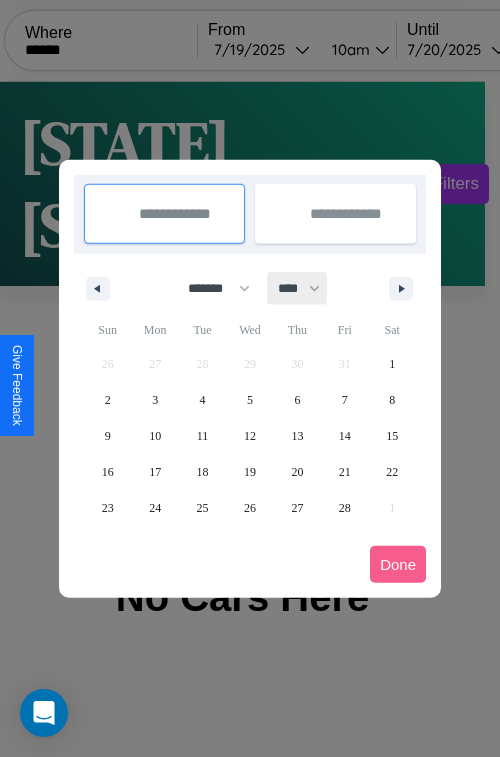 click on "**** **** **** **** **** **** **** **** **** **** **** **** **** **** **** **** **** **** **** **** **** **** **** **** **** **** **** **** **** **** **** **** **** **** **** **** **** **** **** **** **** **** **** **** **** **** **** **** **** **** **** **** **** **** **** **** **** **** **** **** **** **** **** **** **** **** **** **** **** **** **** **** **** **** **** **** **** **** **** **** **** **** **** **** **** **** **** **** **** **** **** **** **** **** **** **** **** **** **** **** **** **** **** **** **** **** **** **** **** **** **** **** **** **** **** **** **** **** **** **** ****" at bounding box center [298, 288] 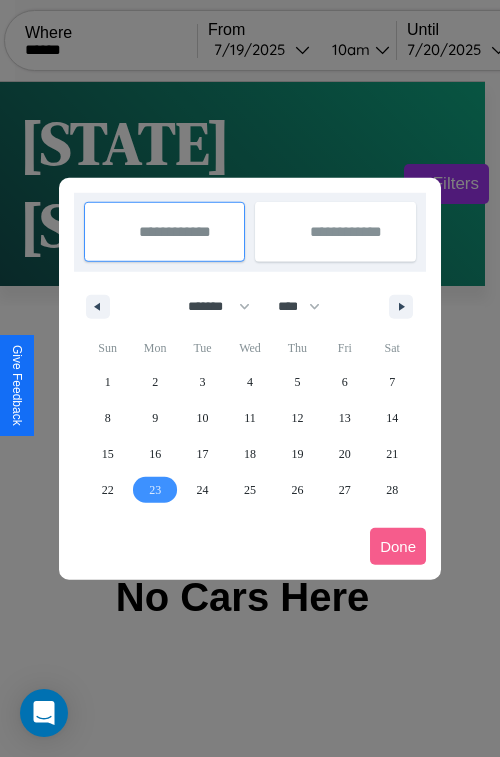 click on "23" at bounding box center (155, 490) 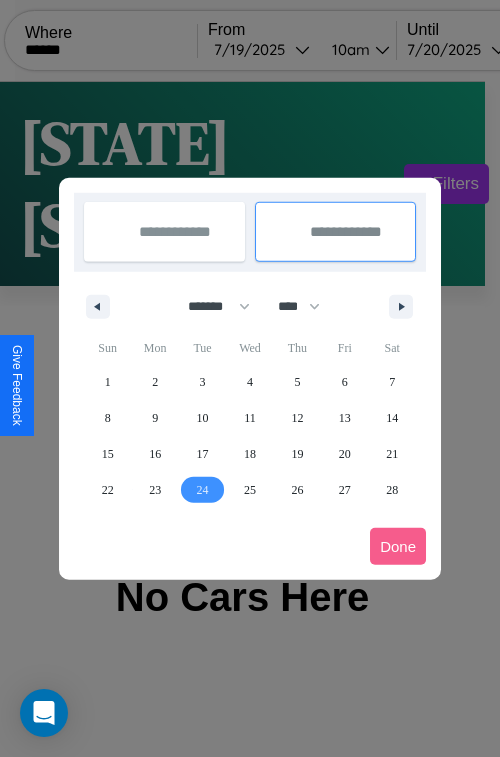 click on "24" at bounding box center (203, 490) 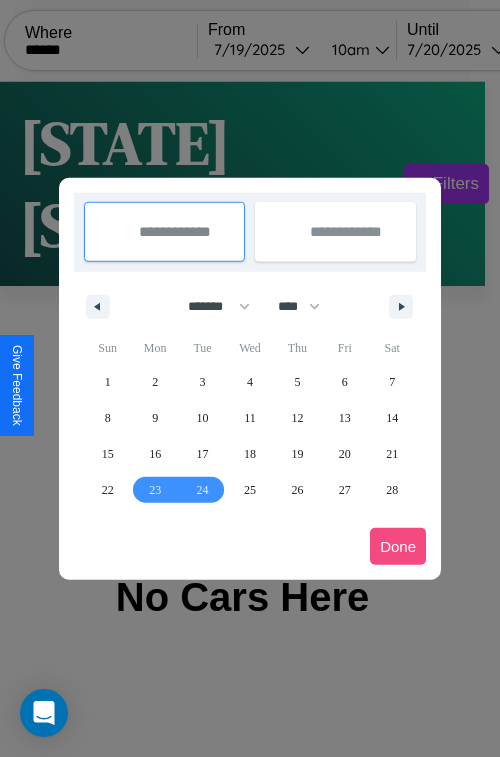 click on "Done" at bounding box center [398, 546] 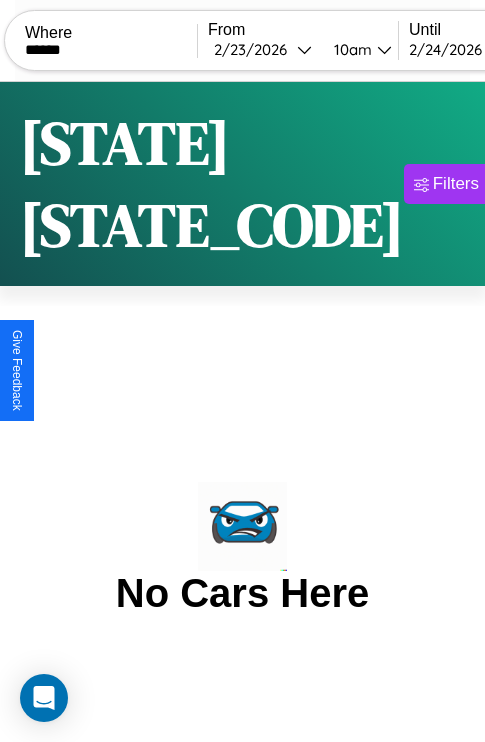 click on "10am" at bounding box center (350, 49) 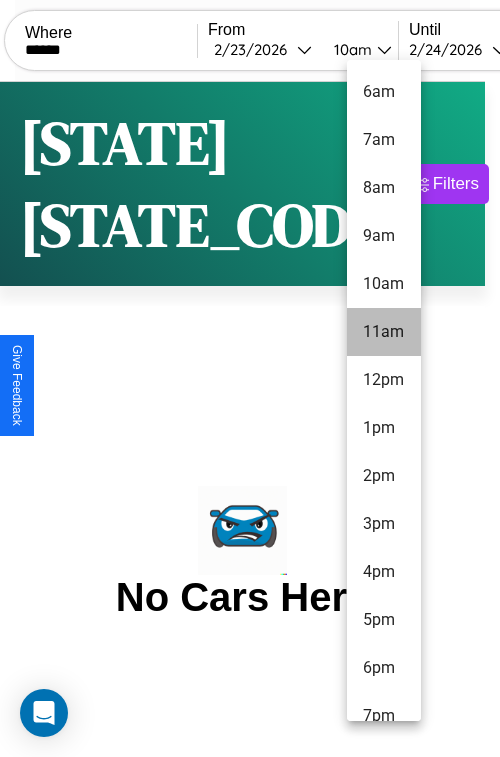 click on "11am" at bounding box center (384, 332) 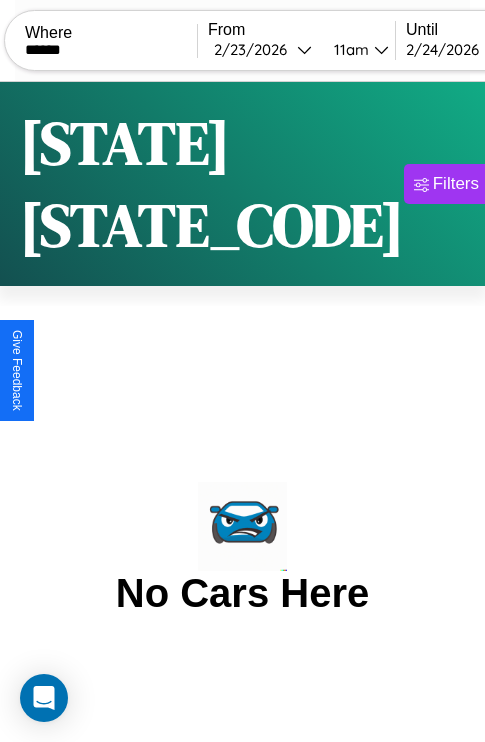 scroll, scrollTop: 0, scrollLeft: 114, axis: horizontal 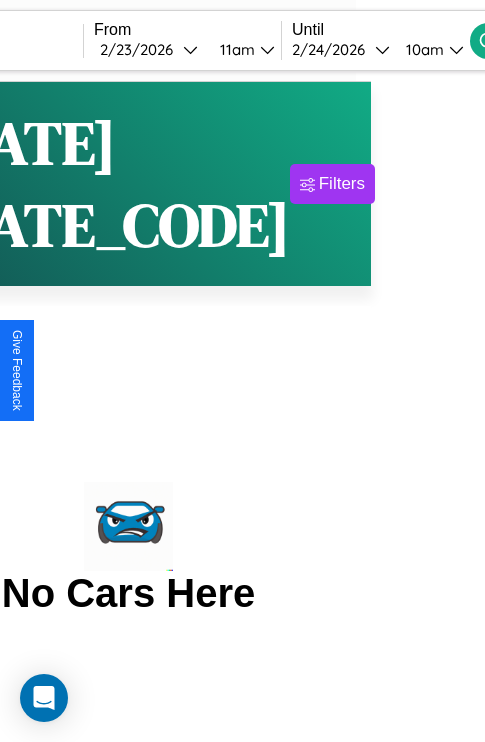 click on "10am" at bounding box center (422, 49) 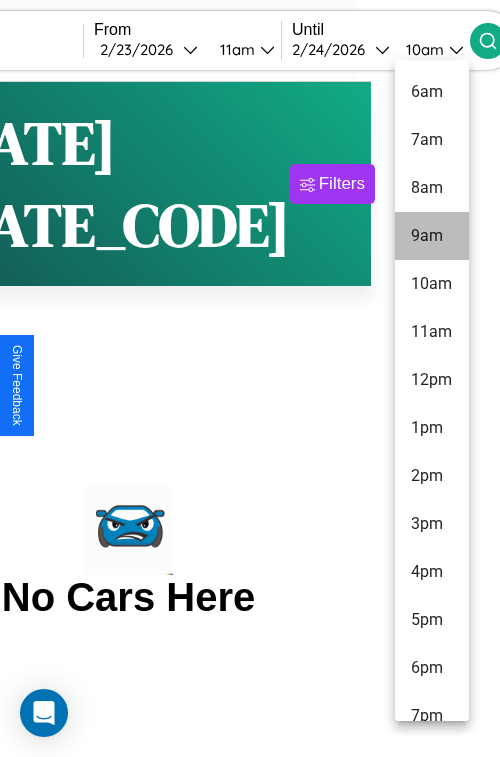 click on "9am" at bounding box center [432, 236] 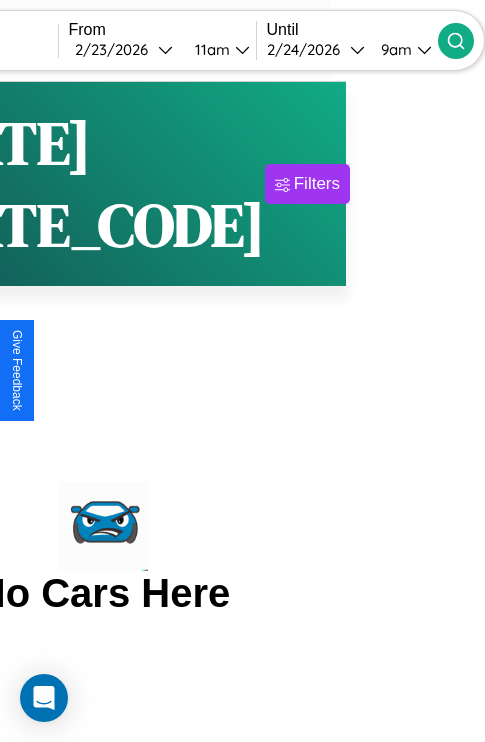 click 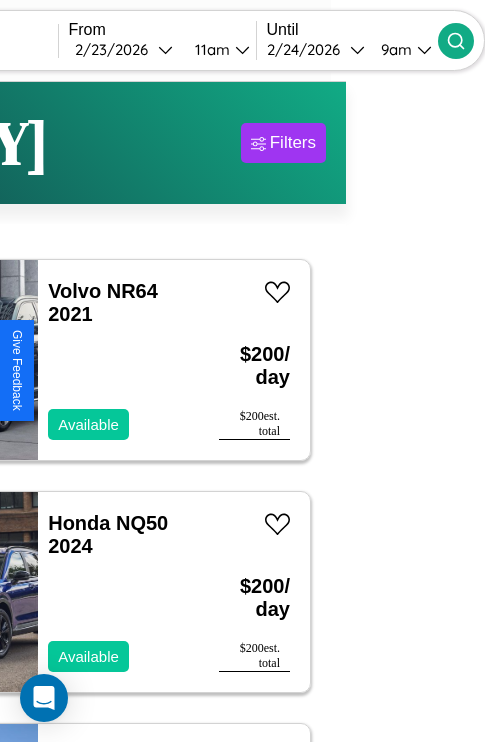 scroll, scrollTop: 90, scrollLeft: 42, axis: both 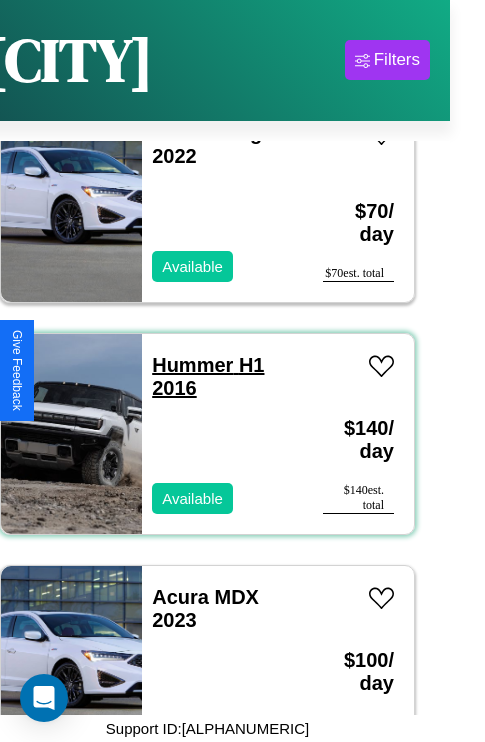 click on "Hummer   H1   2016" at bounding box center [208, 376] 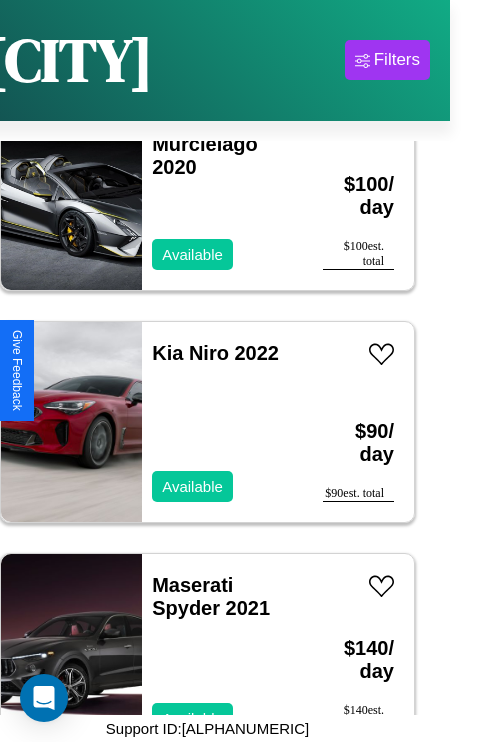 scroll, scrollTop: 32398, scrollLeft: 0, axis: vertical 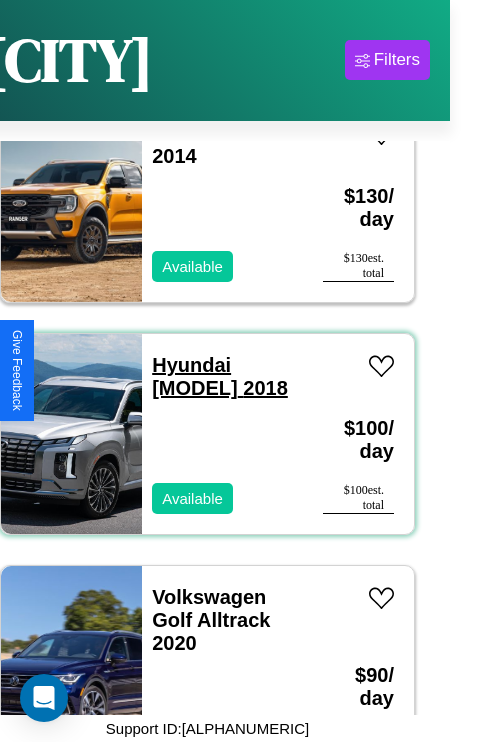 click on "Hyundai   Santa Cruz   2018" at bounding box center [220, 376] 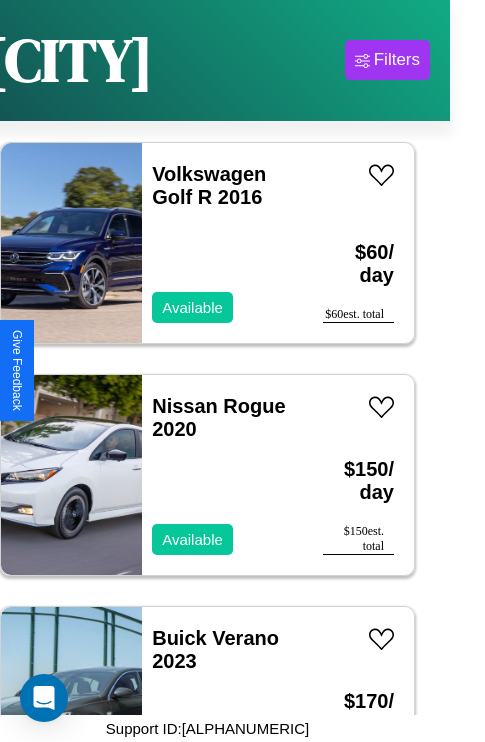 scroll, scrollTop: 9355, scrollLeft: 0, axis: vertical 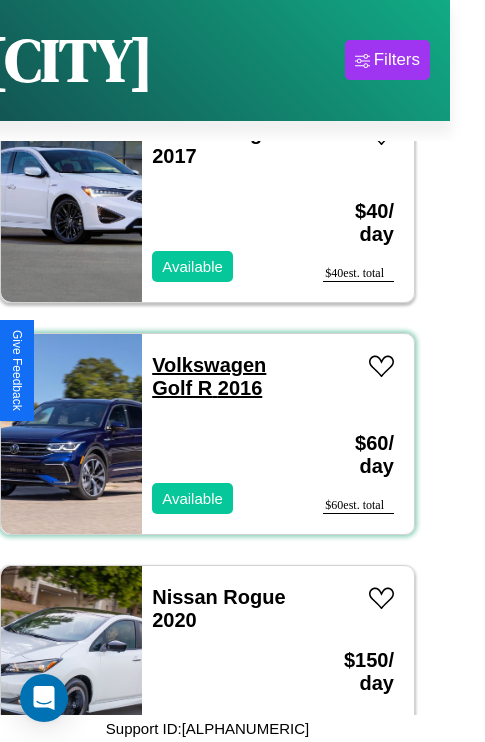 click on "Volkswagen   Golf R   2016" at bounding box center (209, 376) 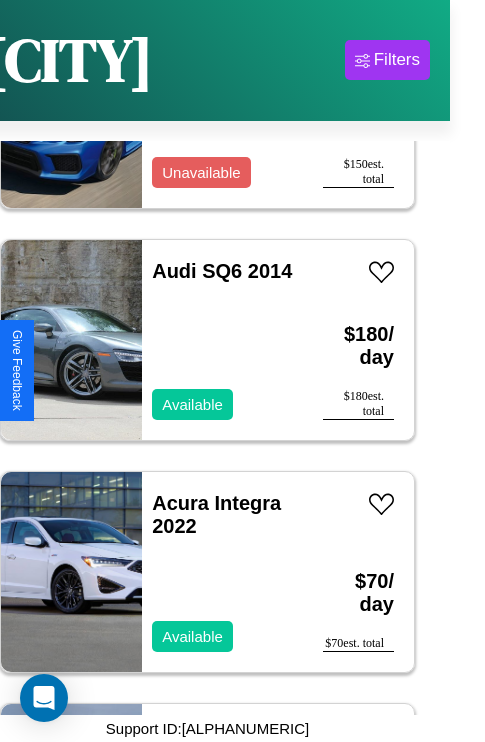scroll, scrollTop: 19563, scrollLeft: 0, axis: vertical 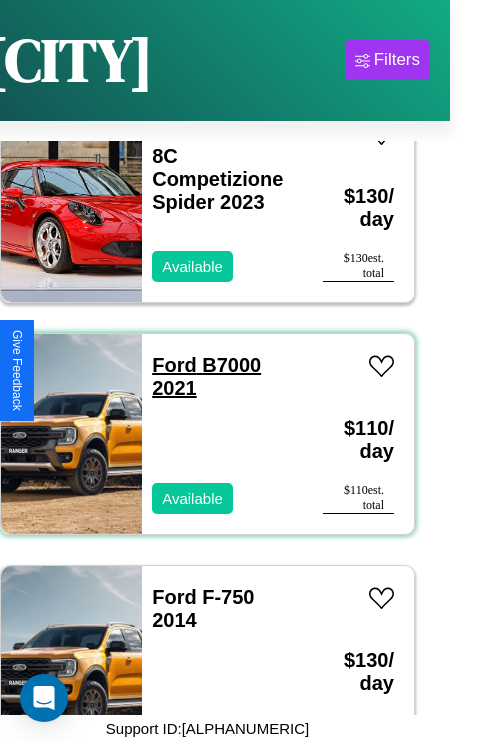 click on "Ford   B7000   2021" at bounding box center [206, 376] 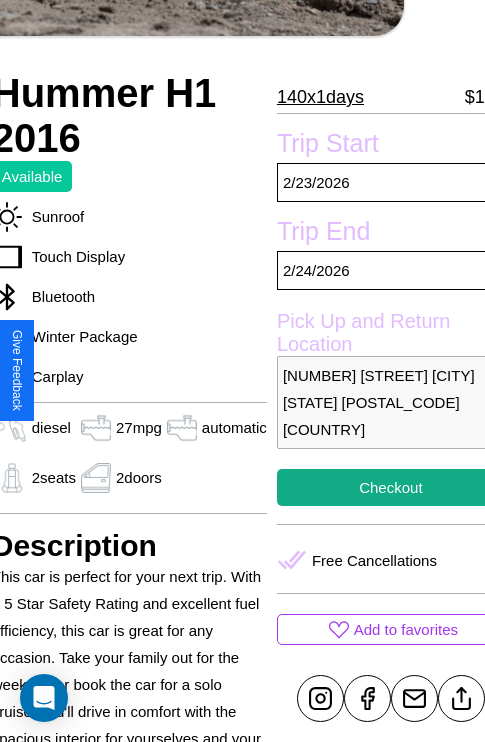 scroll, scrollTop: 440, scrollLeft: 88, axis: both 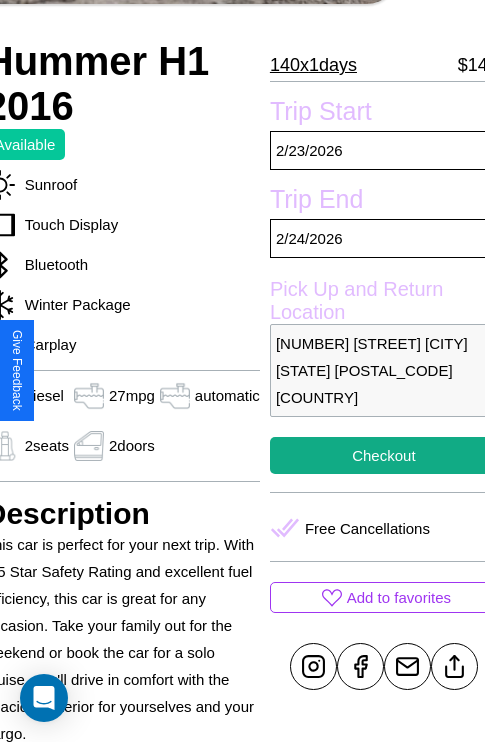 click on "5933 Chestnut Street  Boston Massachusetts 72069 United States" at bounding box center [384, 370] 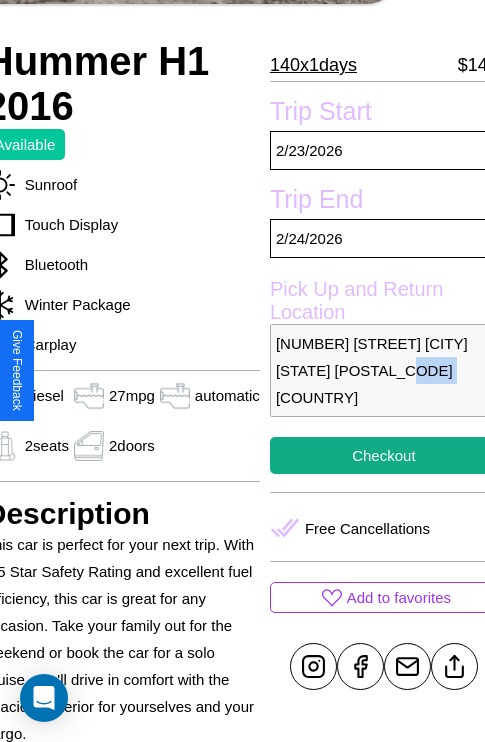 click on "5933 Chestnut Street  Boston Massachusetts 72069 United States" at bounding box center [384, 370] 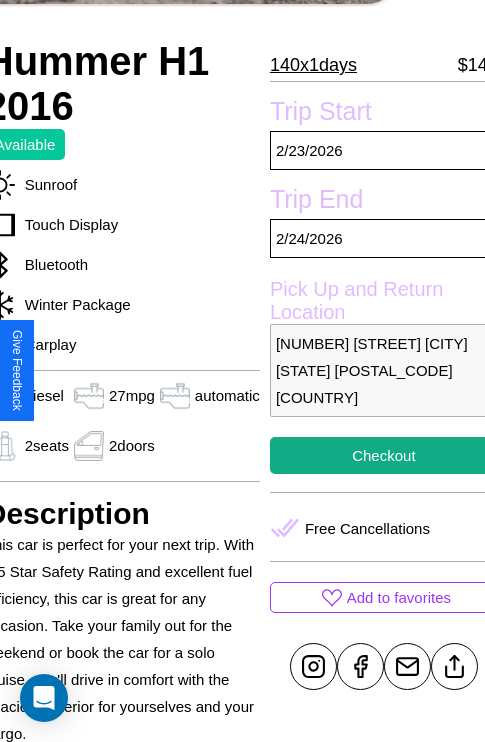click on "5933 Chestnut Street  Boston Massachusetts 72069 United States" at bounding box center [384, 370] 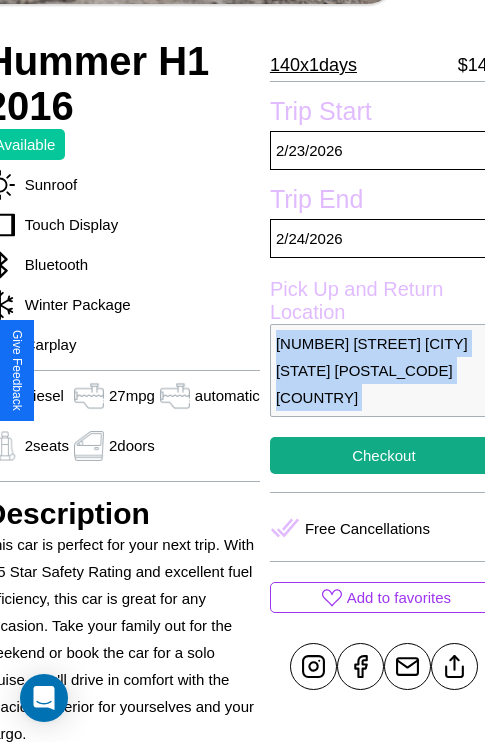 click on "5933 Chestnut Street  Boston Massachusetts 72069 United States" at bounding box center (384, 370) 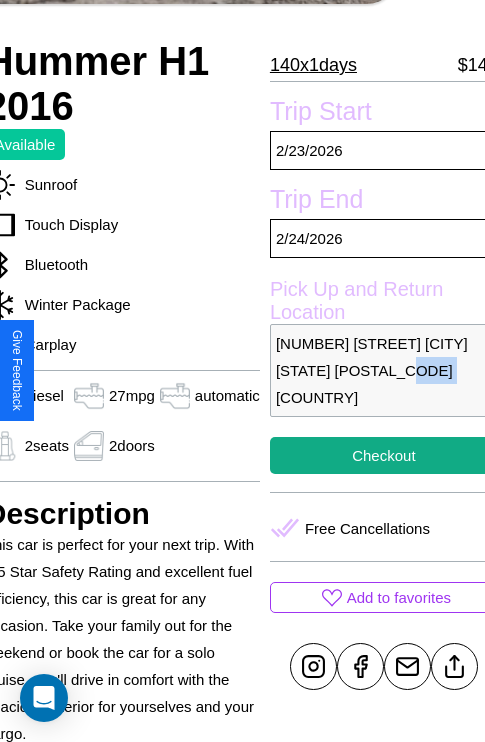 click on "5933 Chestnut Street  Boston Massachusetts 72069 United States" at bounding box center [384, 370] 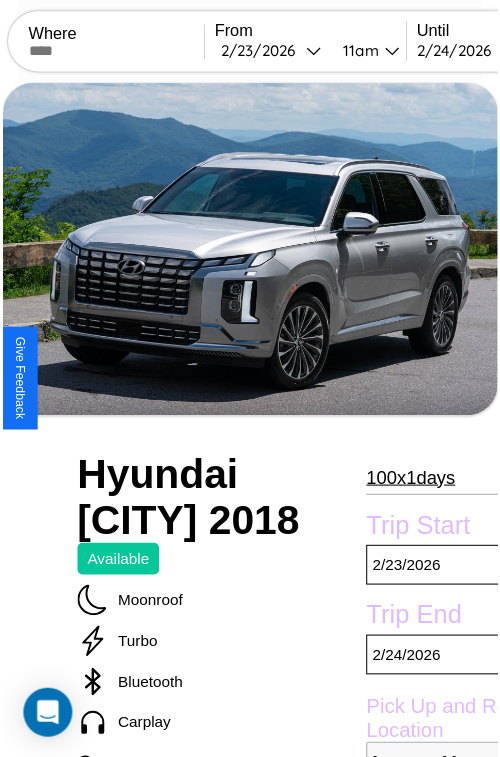 scroll, scrollTop: 183, scrollLeft: 91, axis: both 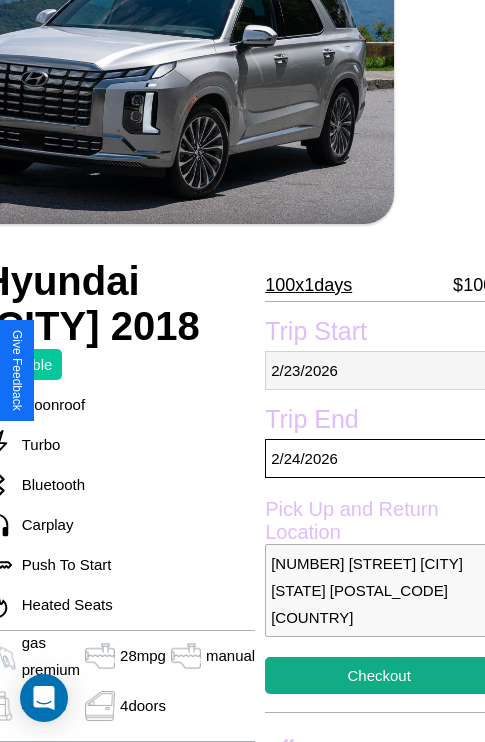 click on "[MONTH] / [DAY] / [YEAR]" at bounding box center [379, 370] 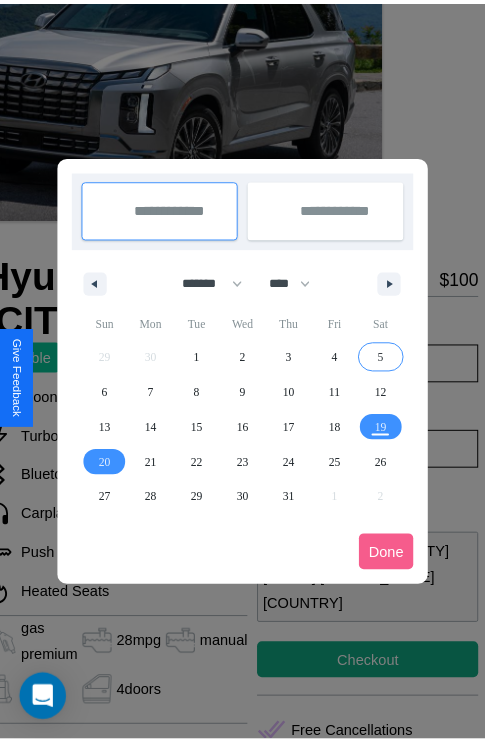scroll, scrollTop: 0, scrollLeft: 91, axis: horizontal 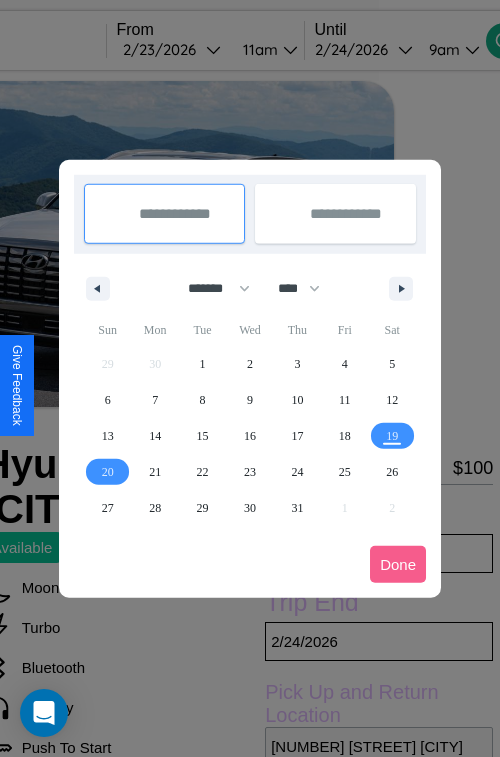 click at bounding box center [250, 378] 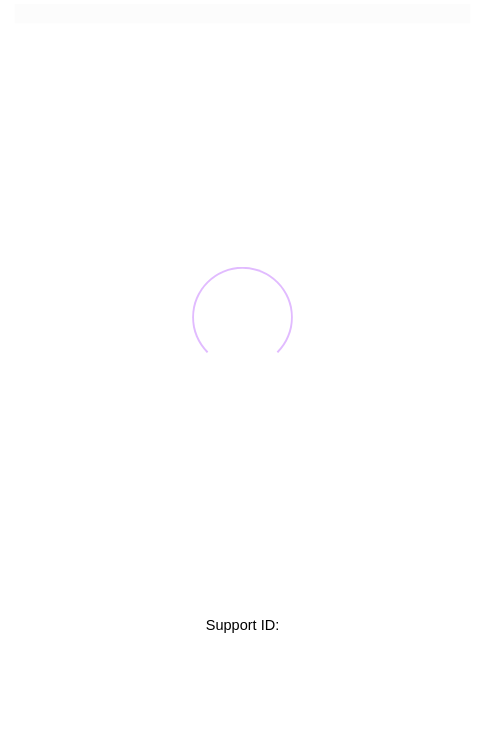 scroll, scrollTop: 0, scrollLeft: 0, axis: both 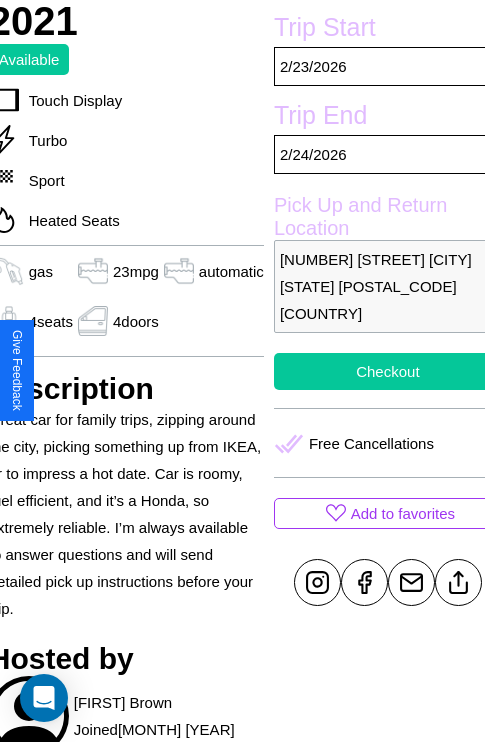click on "Checkout" at bounding box center [388, 371] 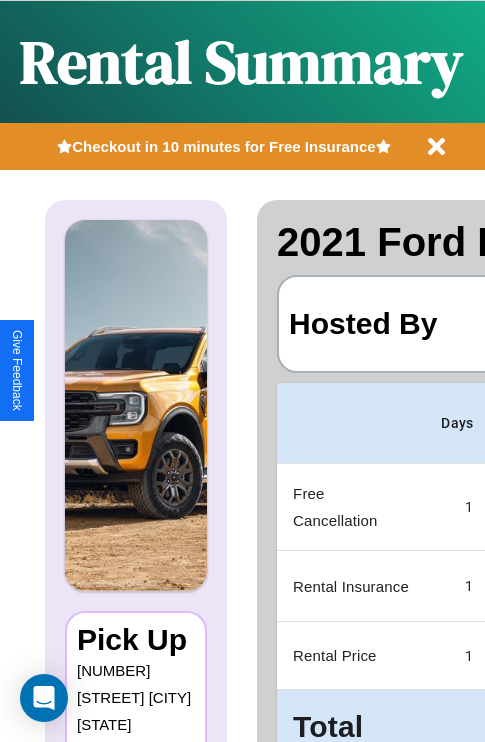 scroll, scrollTop: 90, scrollLeft: 0, axis: vertical 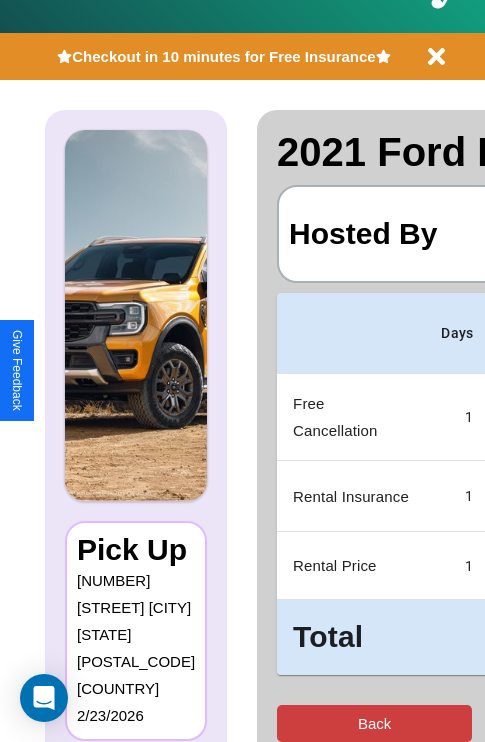 click on "Back" at bounding box center [374, 723] 